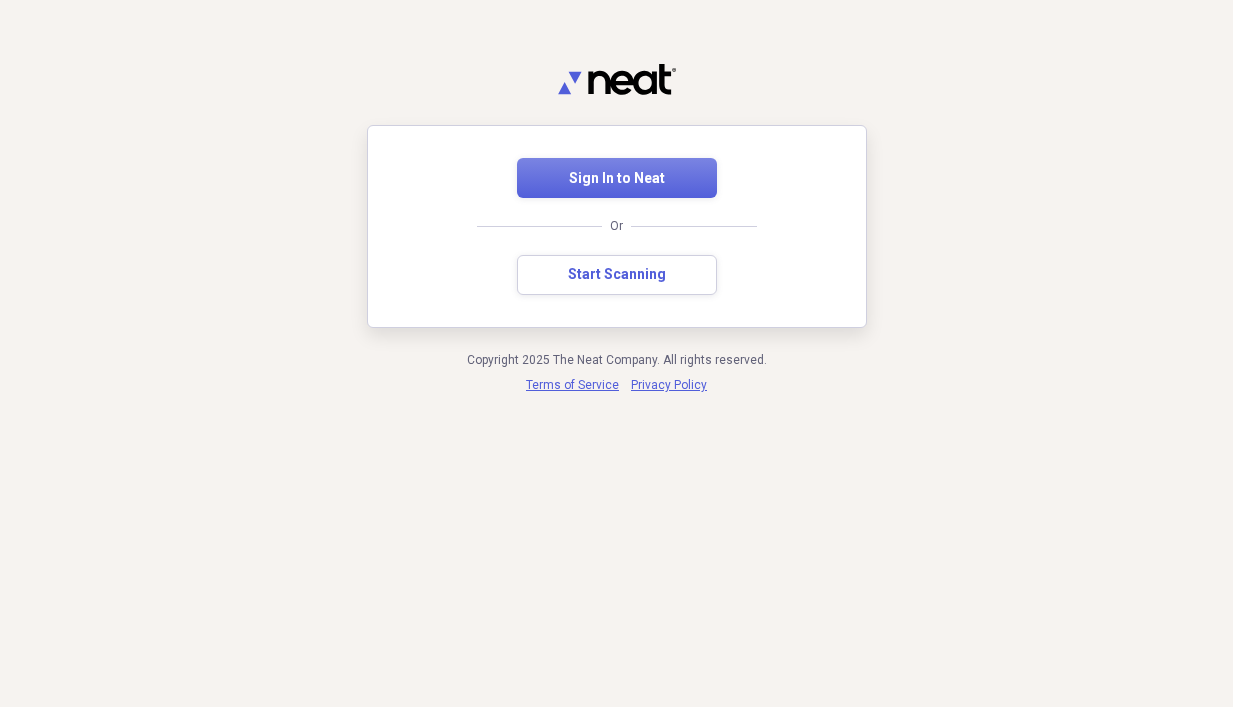 scroll, scrollTop: 0, scrollLeft: 0, axis: both 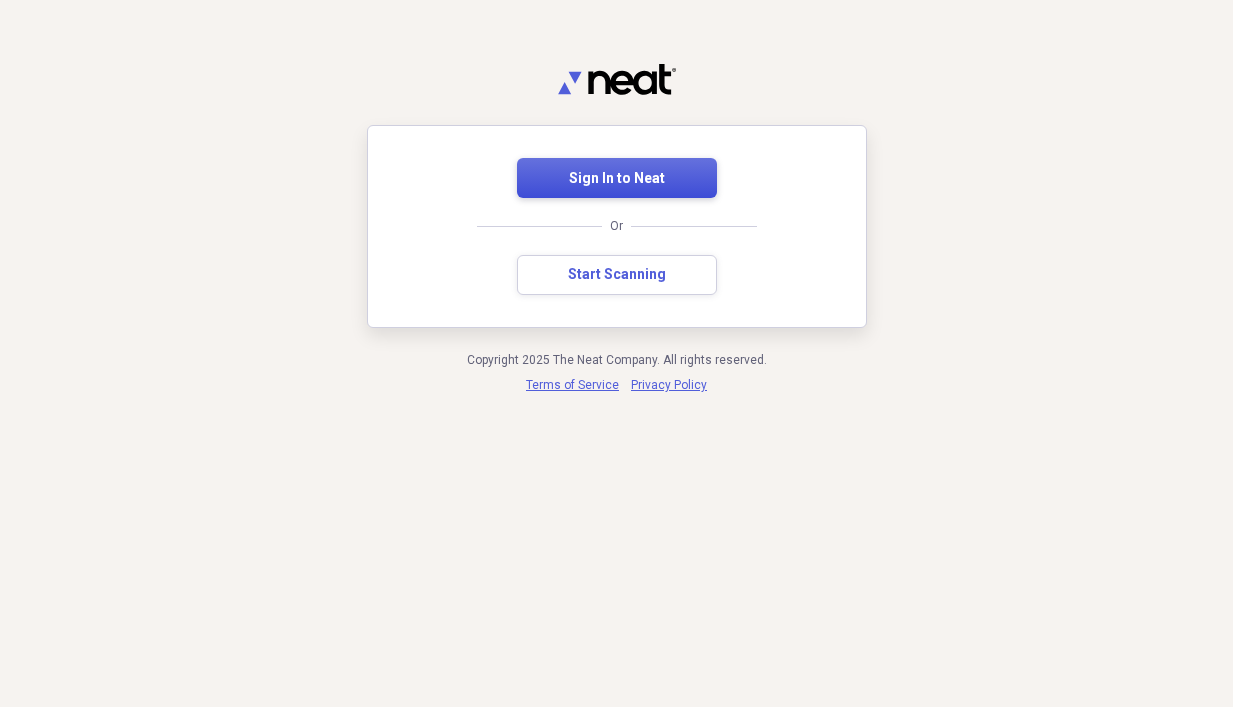 click on "Sign In to Neat" at bounding box center (617, 179) 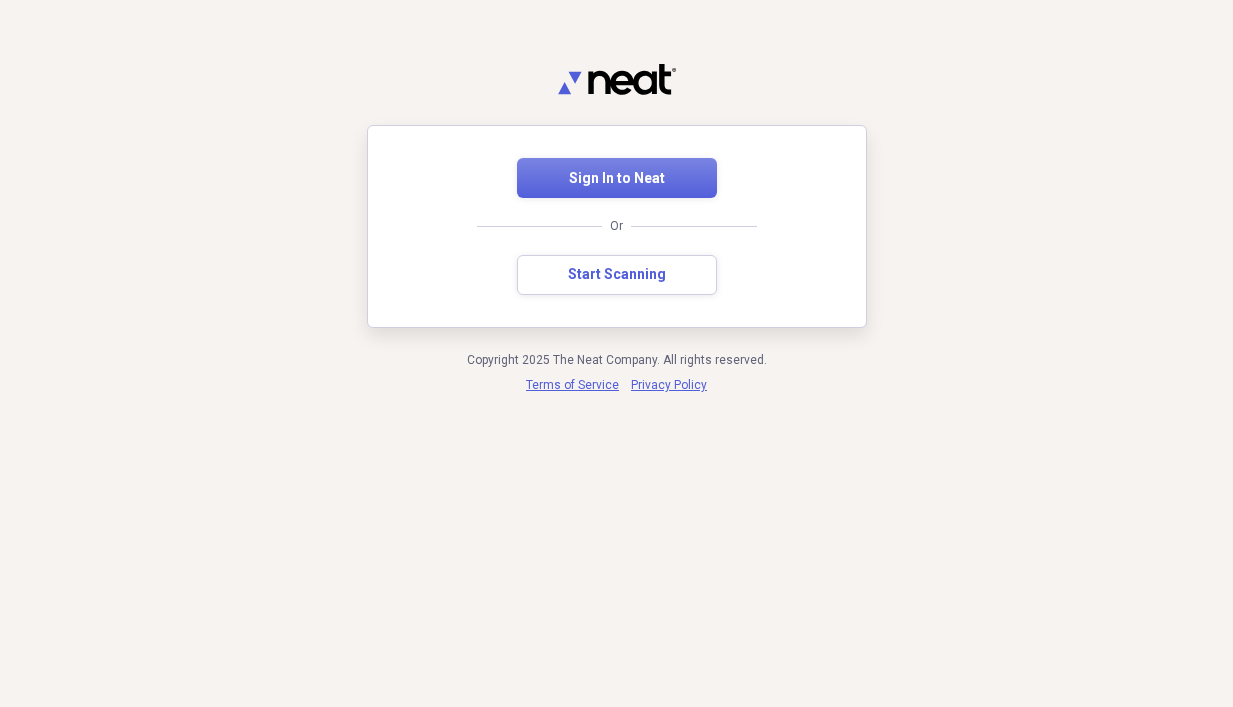 scroll, scrollTop: 0, scrollLeft: 0, axis: both 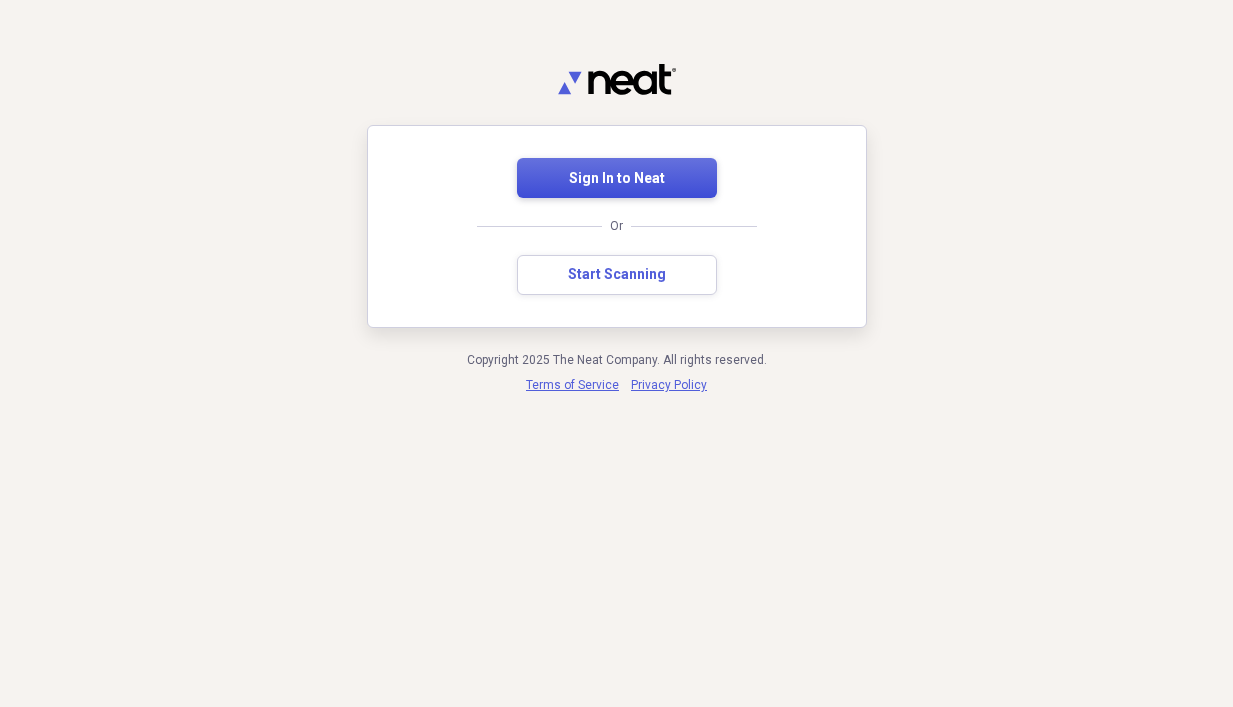 click on "Sign In to Neat" at bounding box center (617, 179) 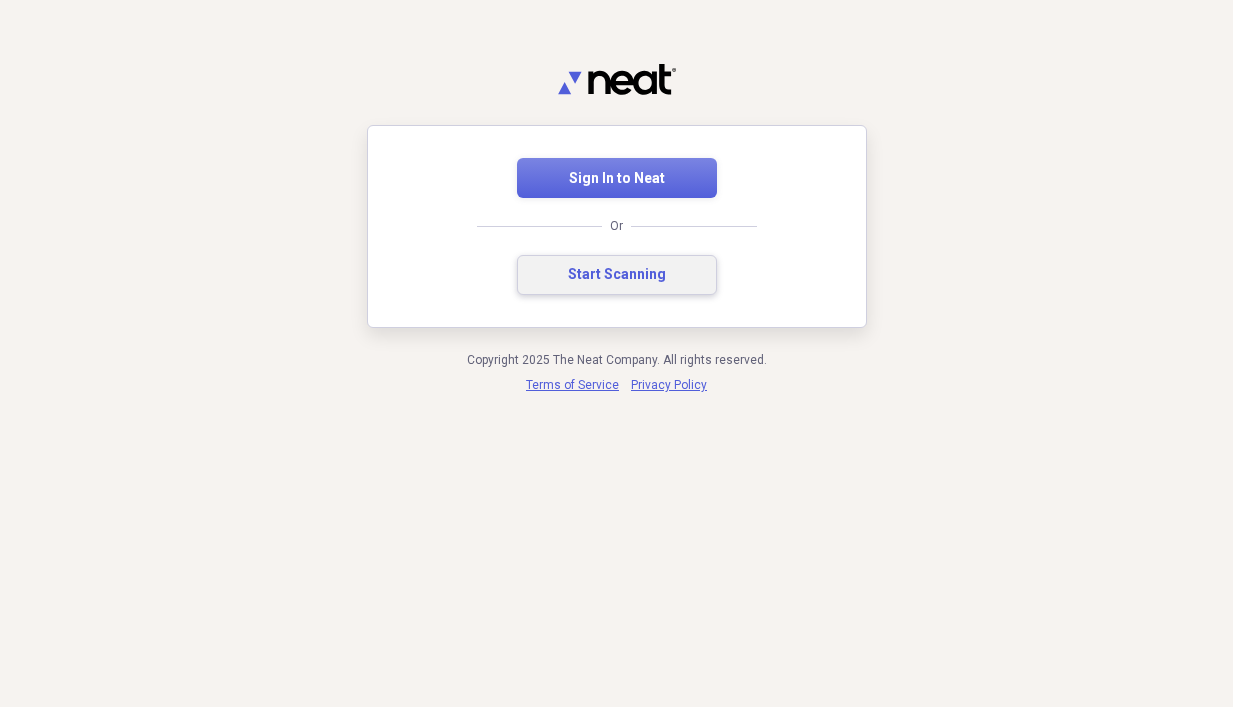 click on "Start Scanning" at bounding box center (617, 275) 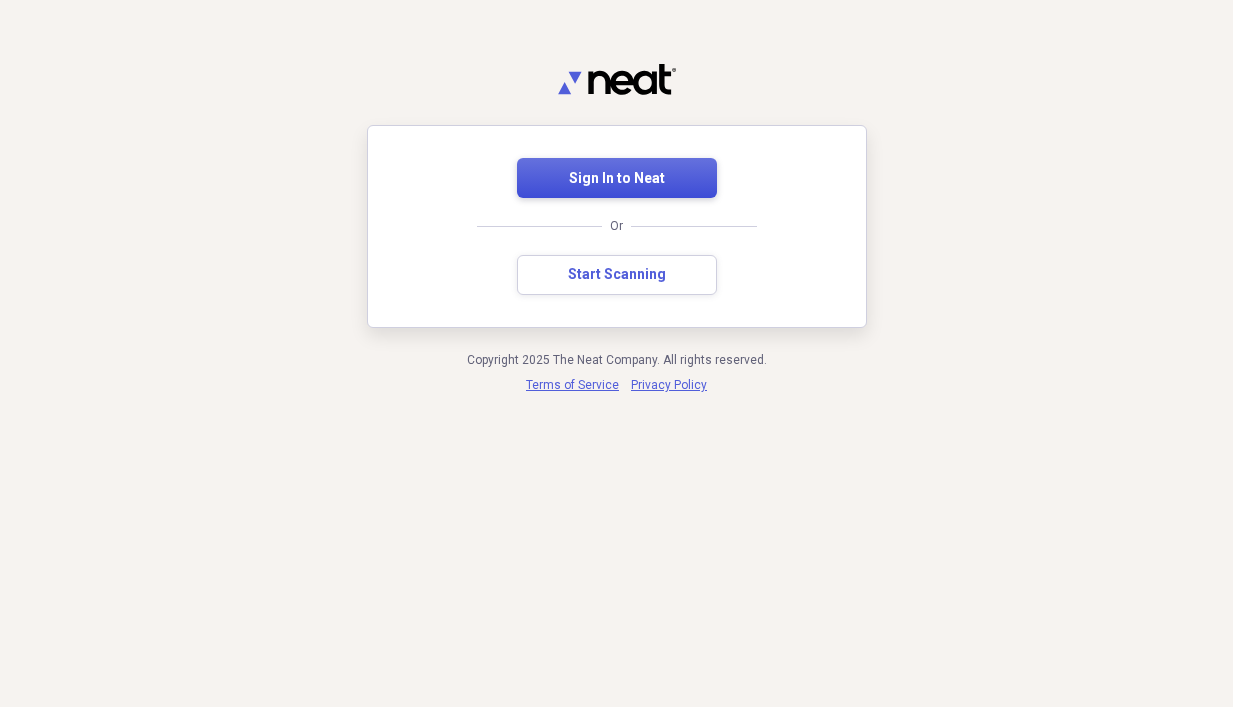 click on "Sign In to Neat" at bounding box center [617, 179] 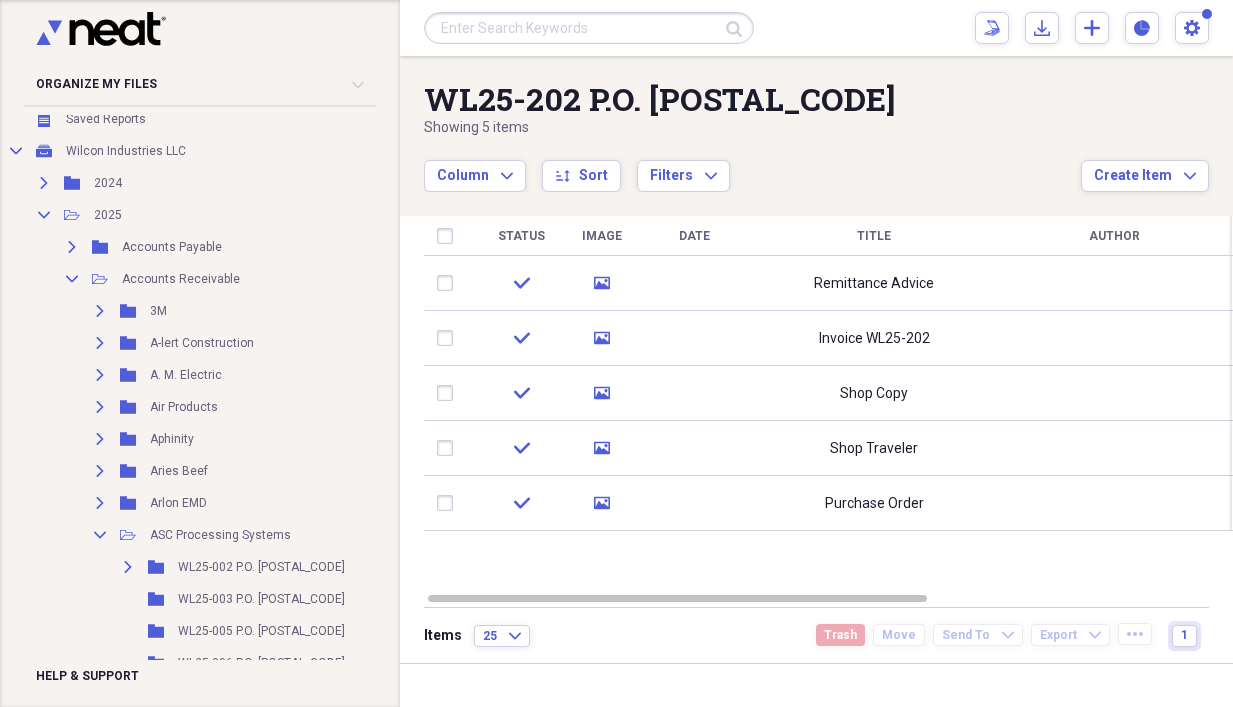 scroll, scrollTop: 0, scrollLeft: 0, axis: both 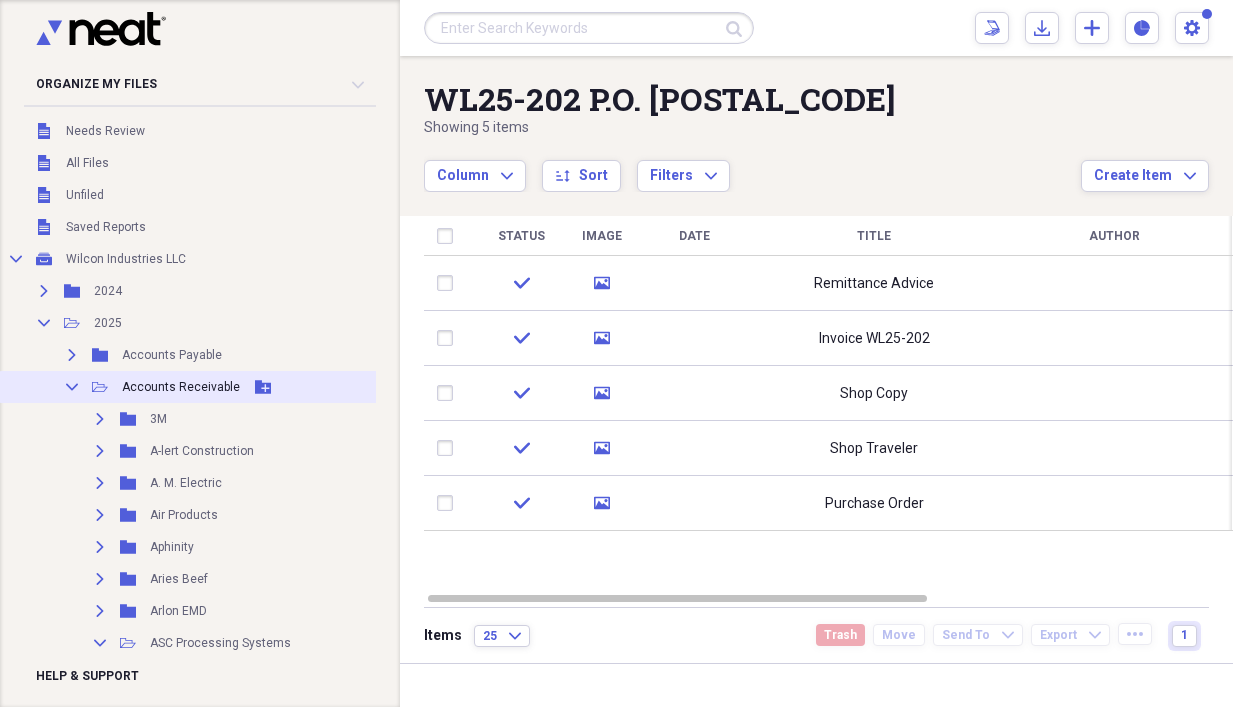 click on "Collapse" 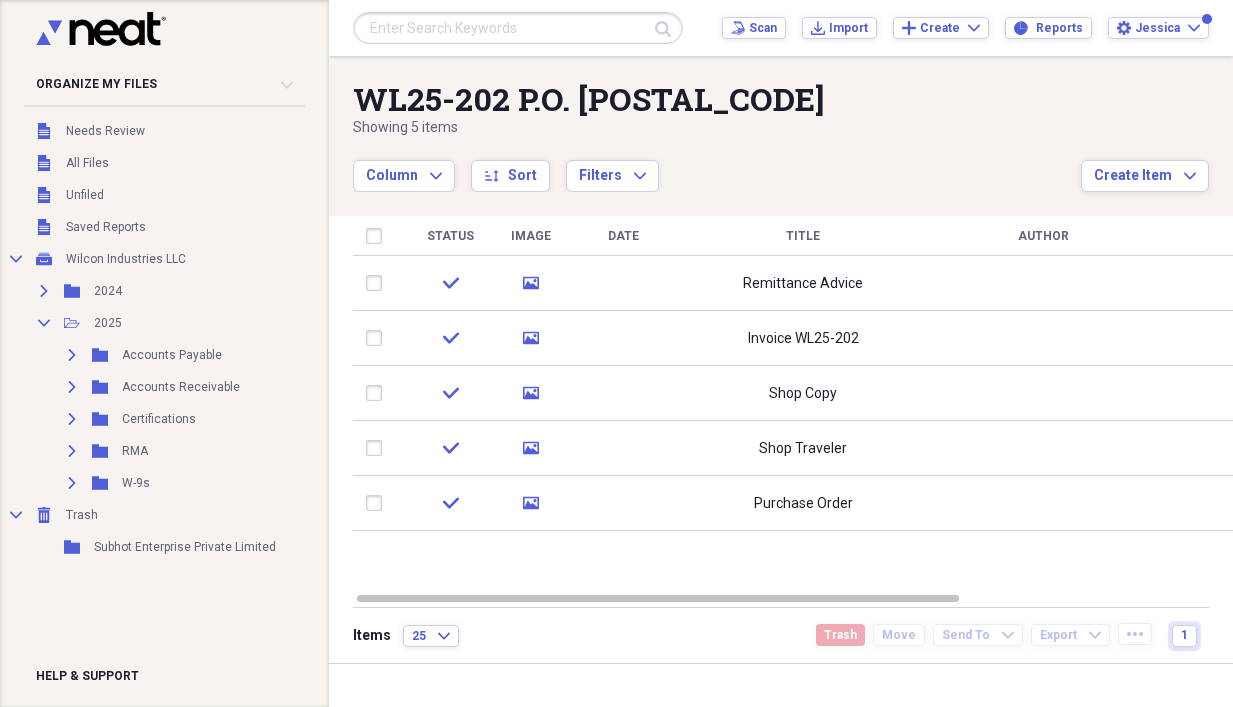 click on "Scan Scan" at bounding box center [754, 28] 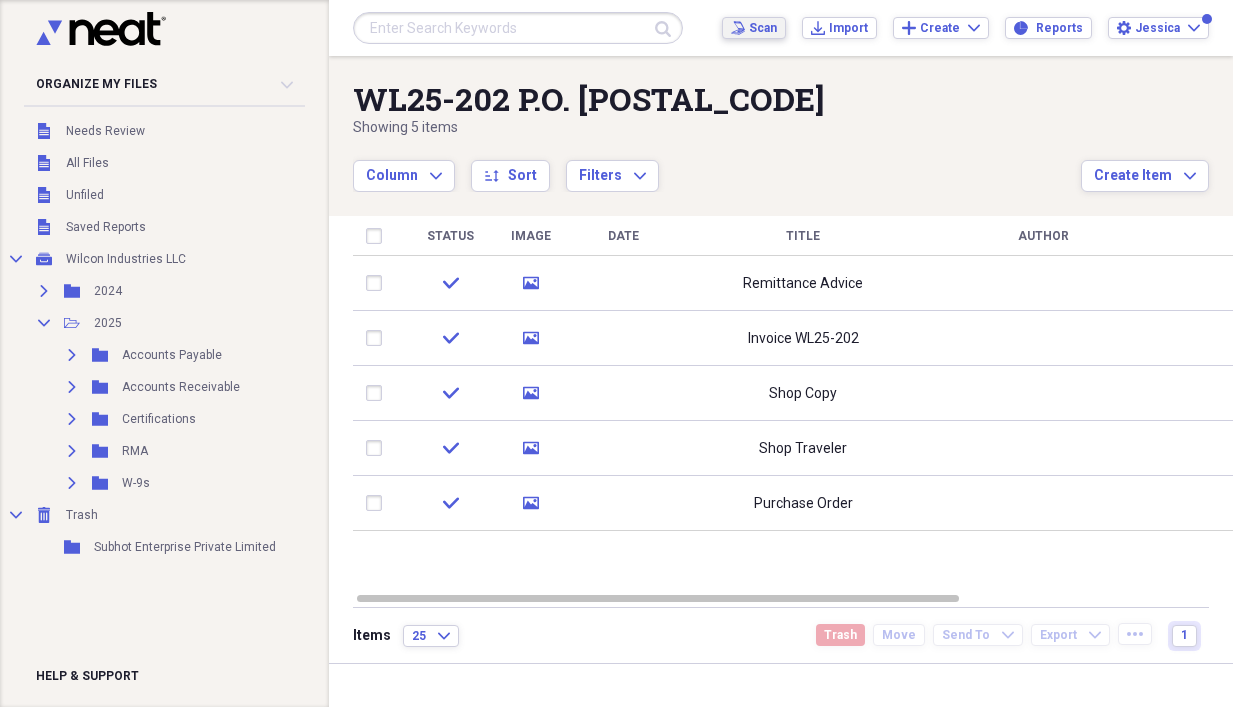 click on "Scan" at bounding box center [763, 28] 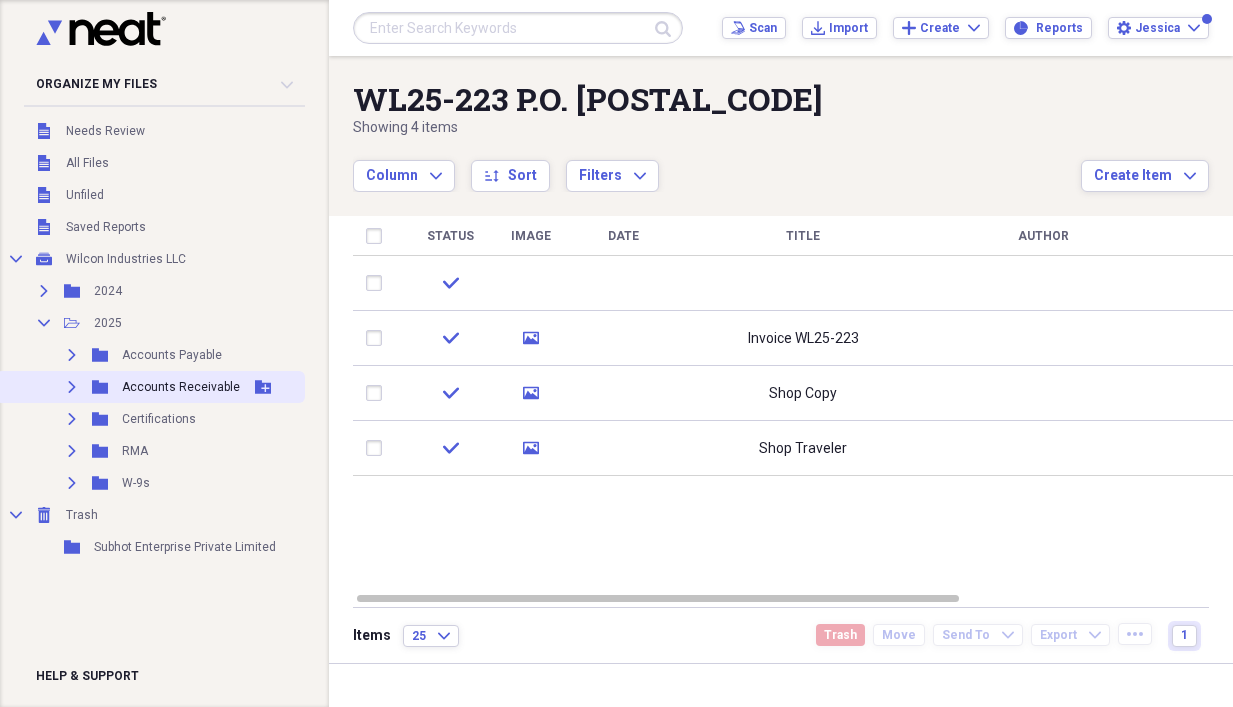 click 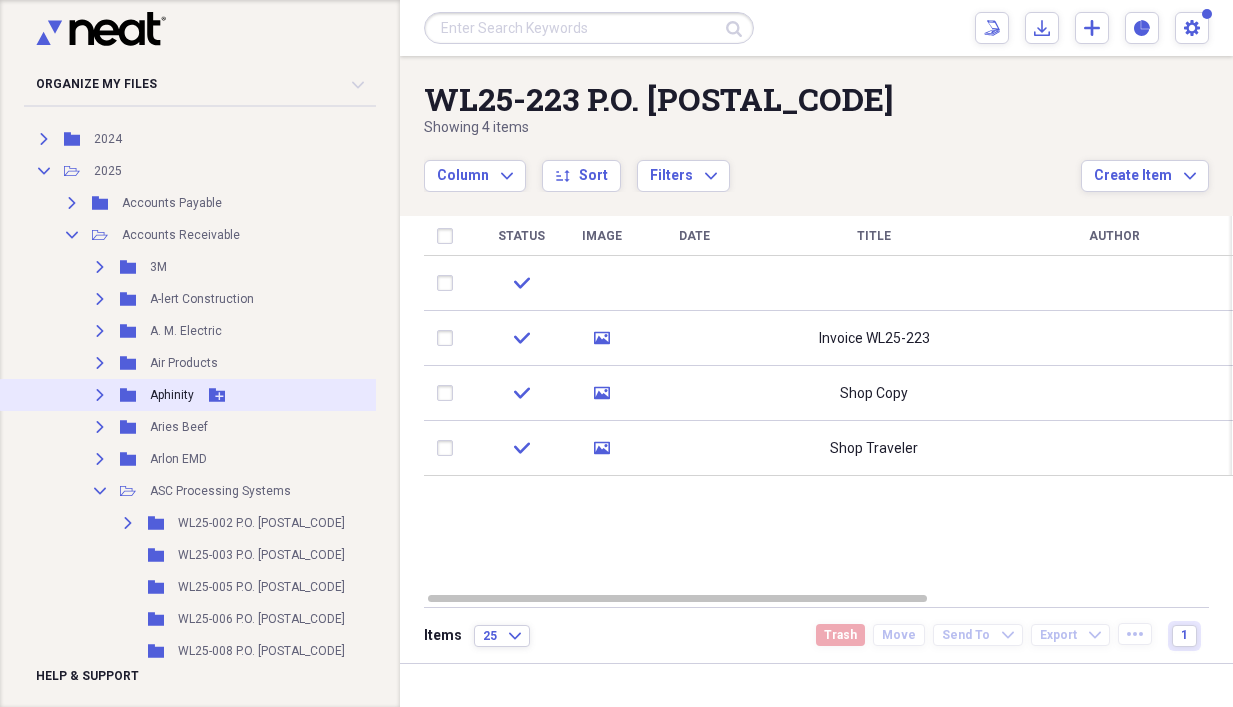 scroll, scrollTop: 200, scrollLeft: 0, axis: vertical 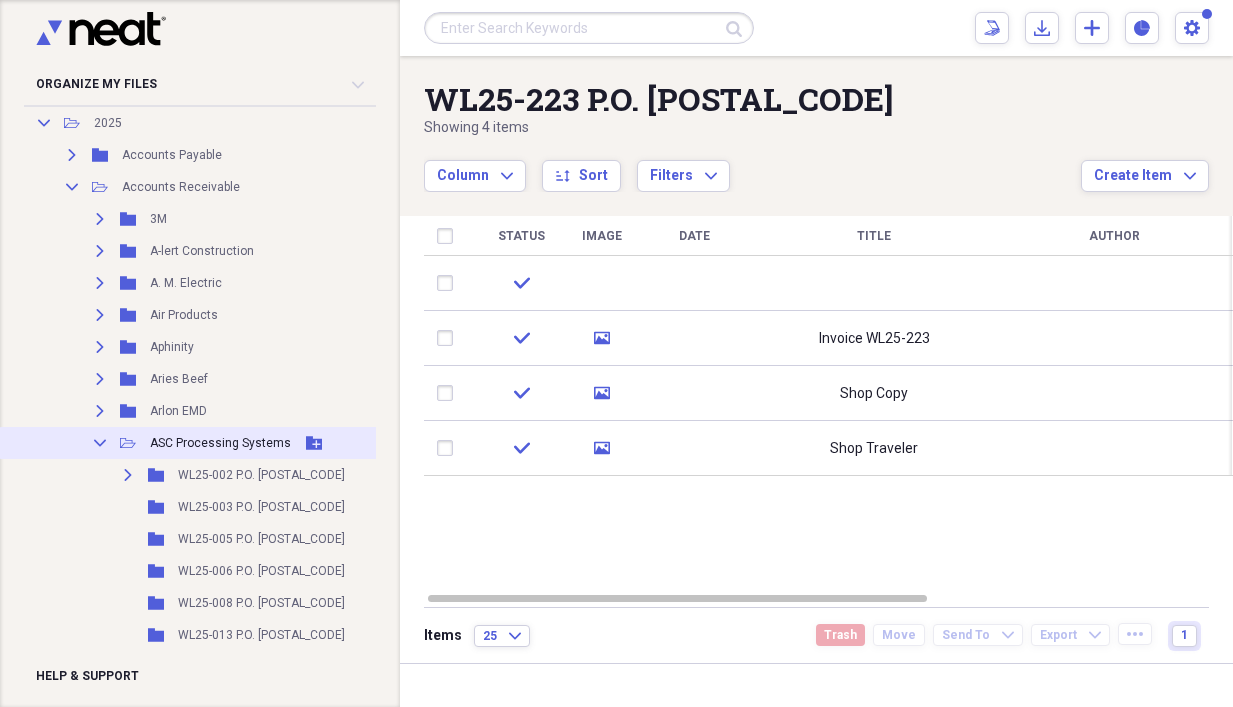 click on "Collapse" 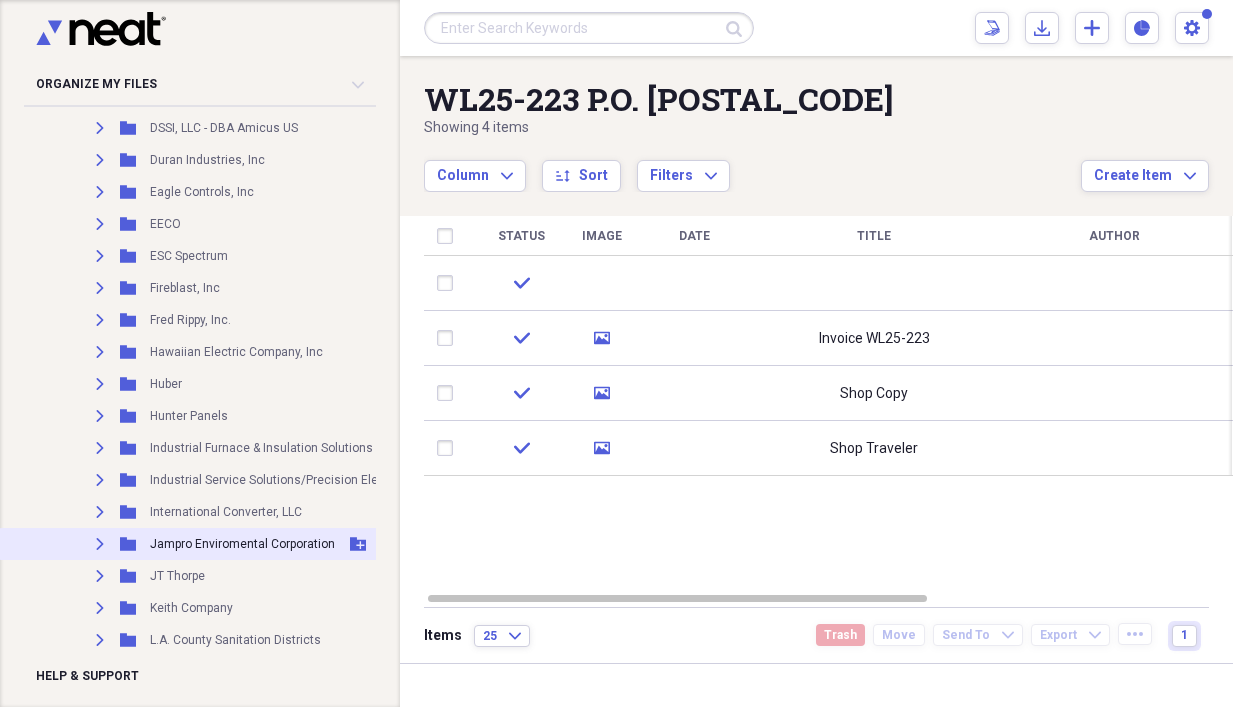 scroll, scrollTop: 800, scrollLeft: 0, axis: vertical 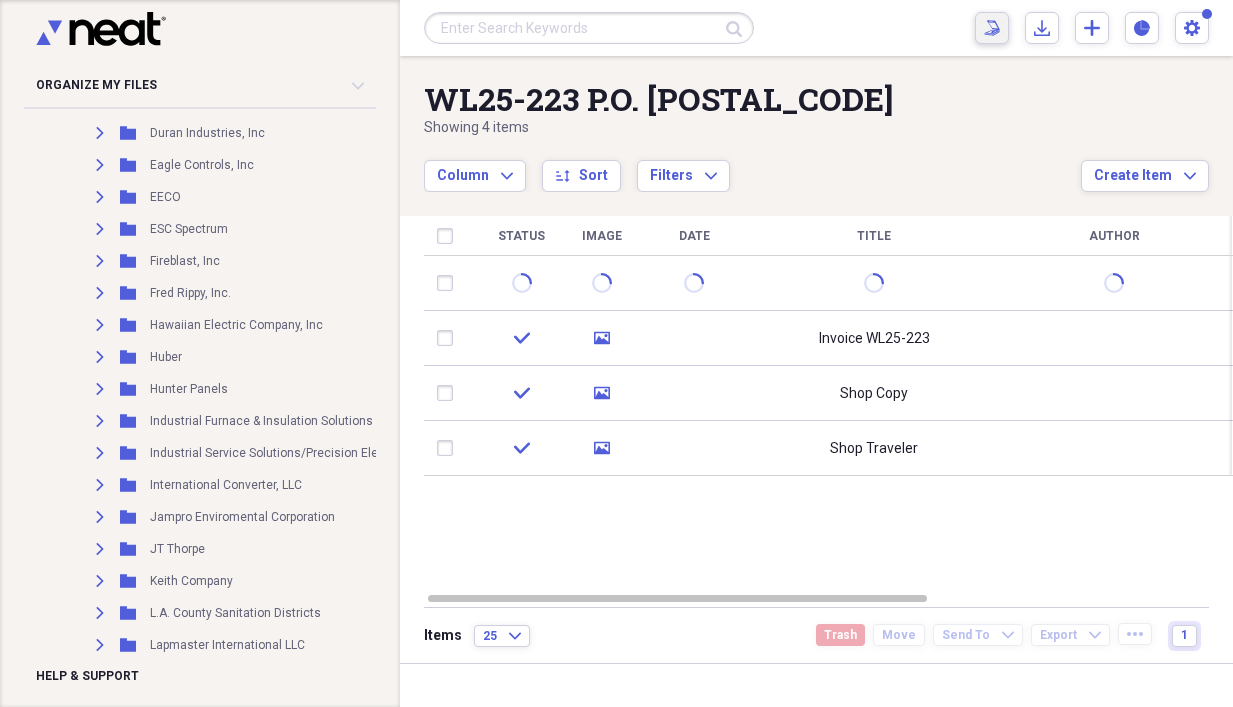 click on "Scan" 